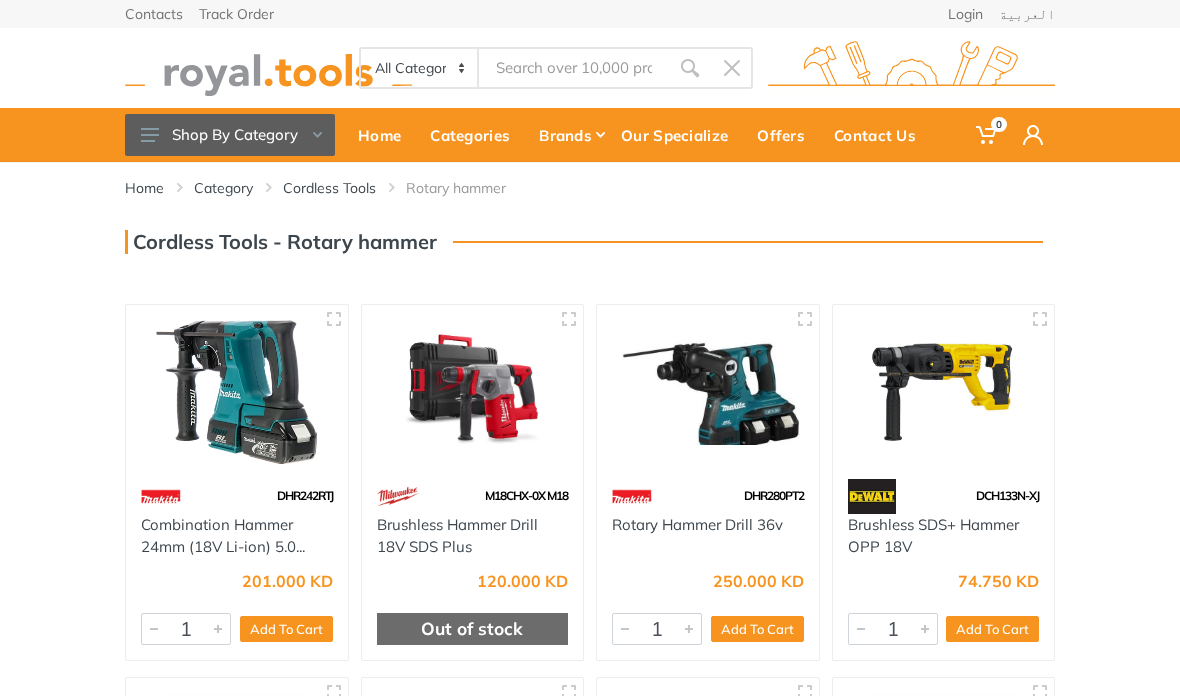 scroll, scrollTop: 0, scrollLeft: 0, axis: both 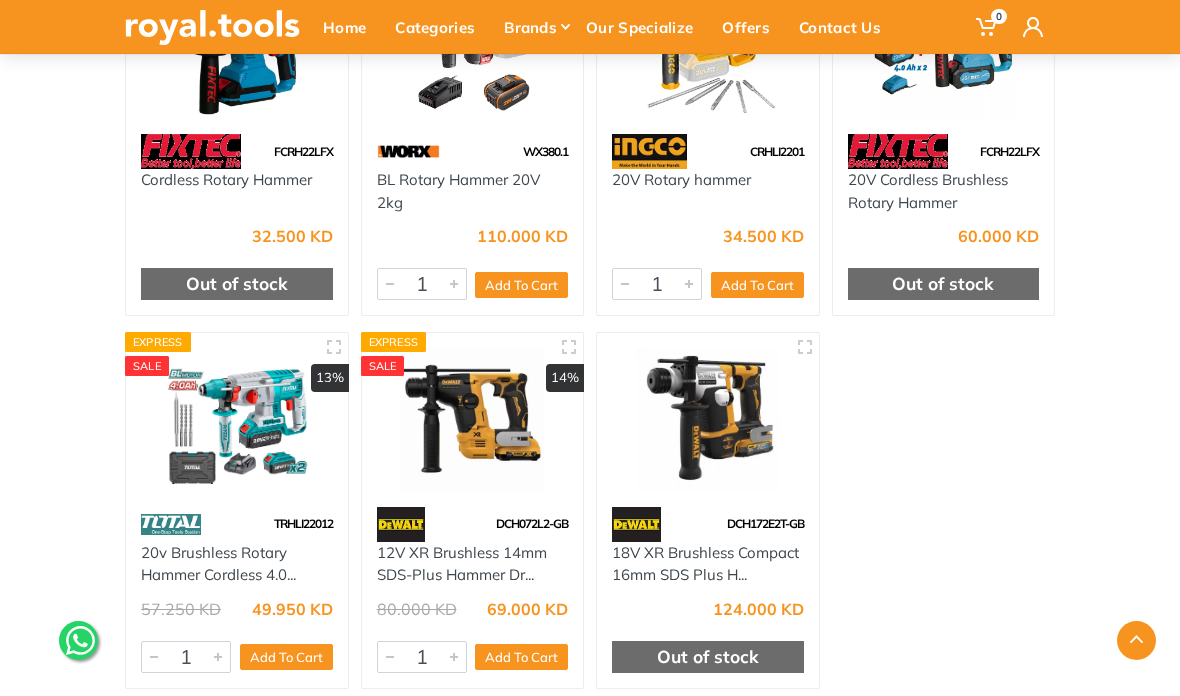 click on "12V XR Brushless 14mm SDS-Plus Hammer Dr..." at bounding box center [473, 564] 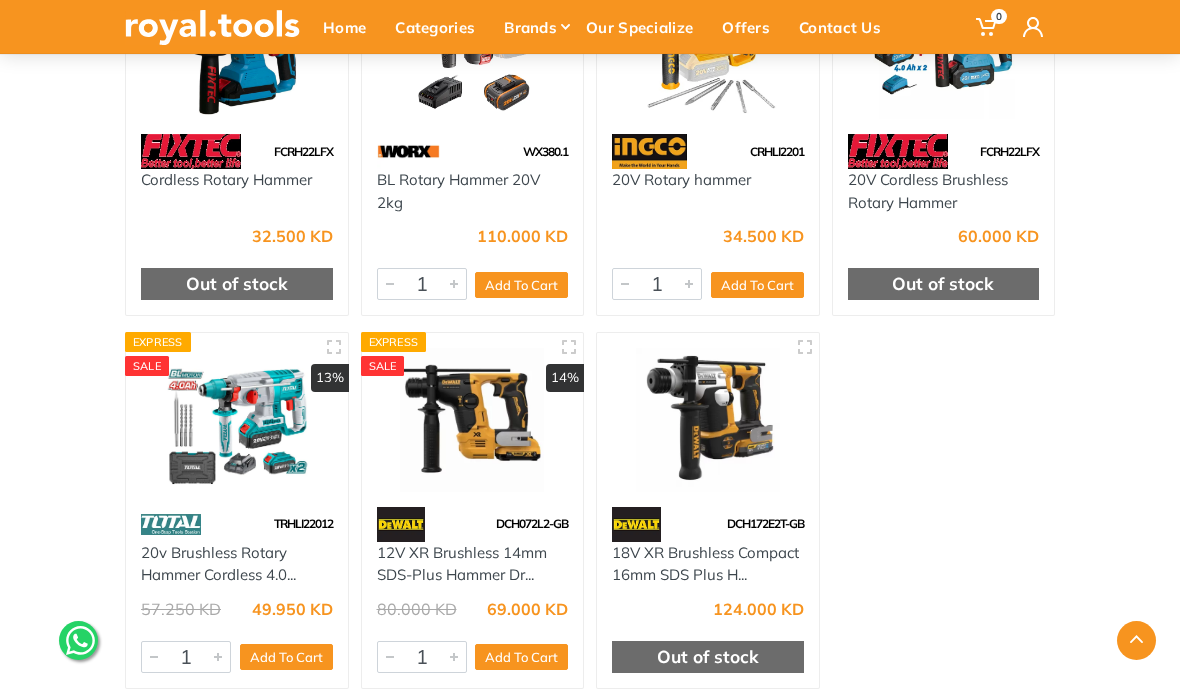 click 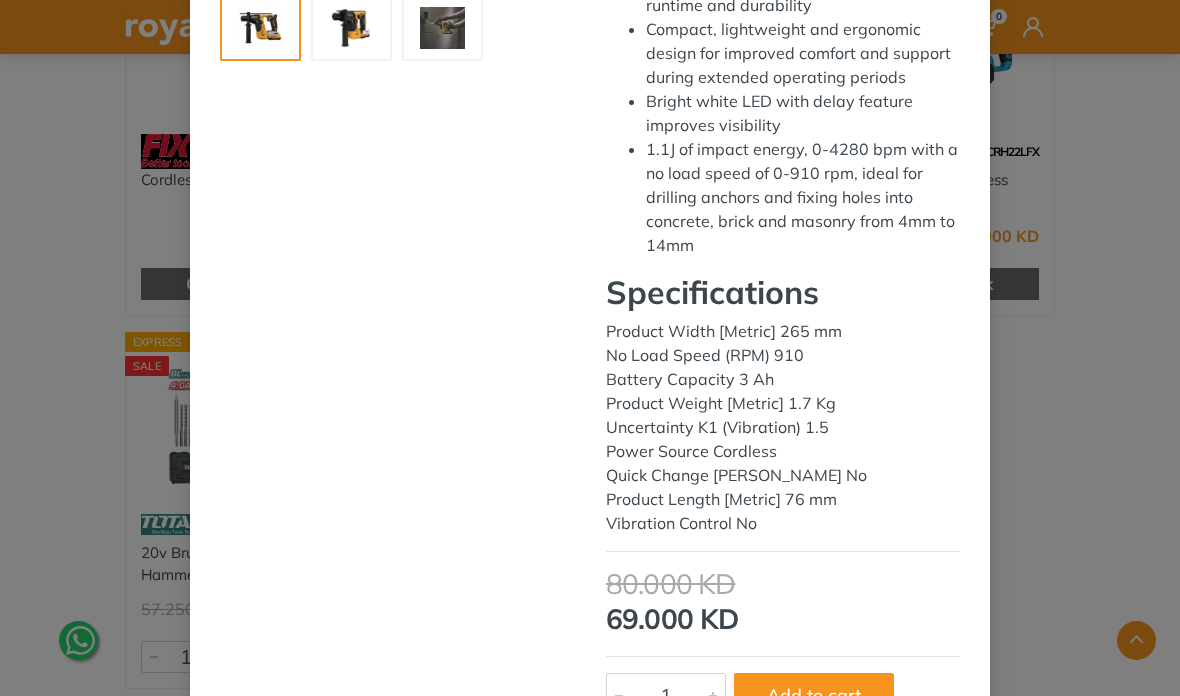 scroll, scrollTop: 355, scrollLeft: 0, axis: vertical 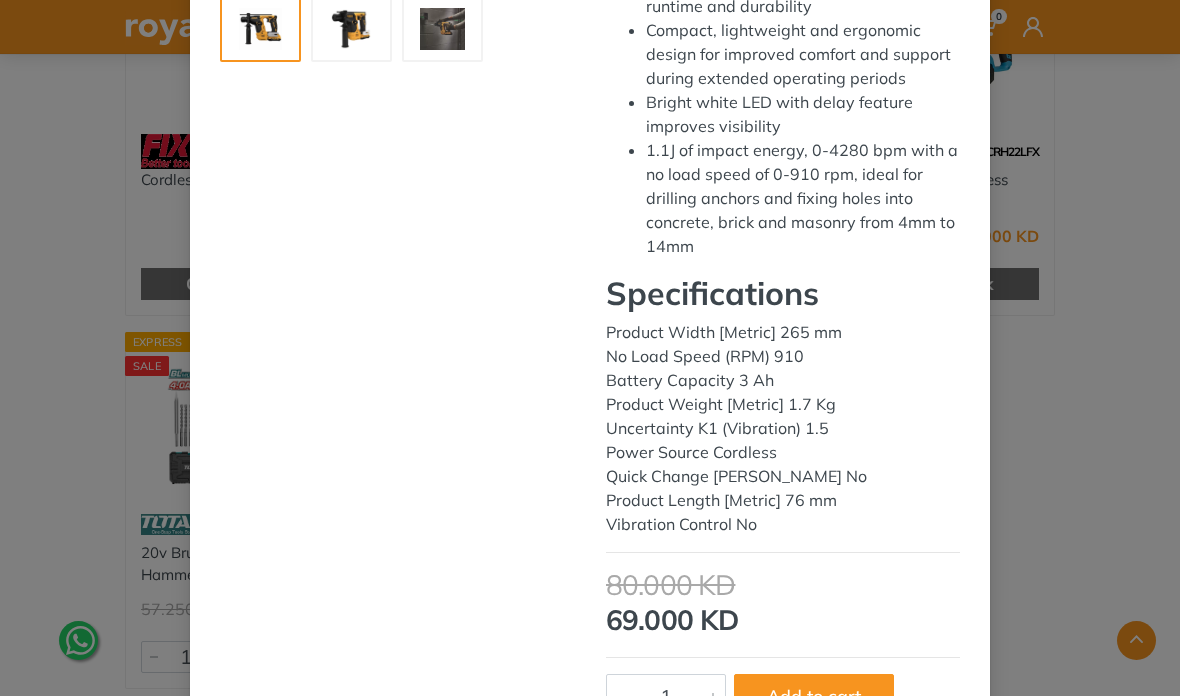 click on "‹ ›
‹ › 6494 1" at bounding box center (590, 348) 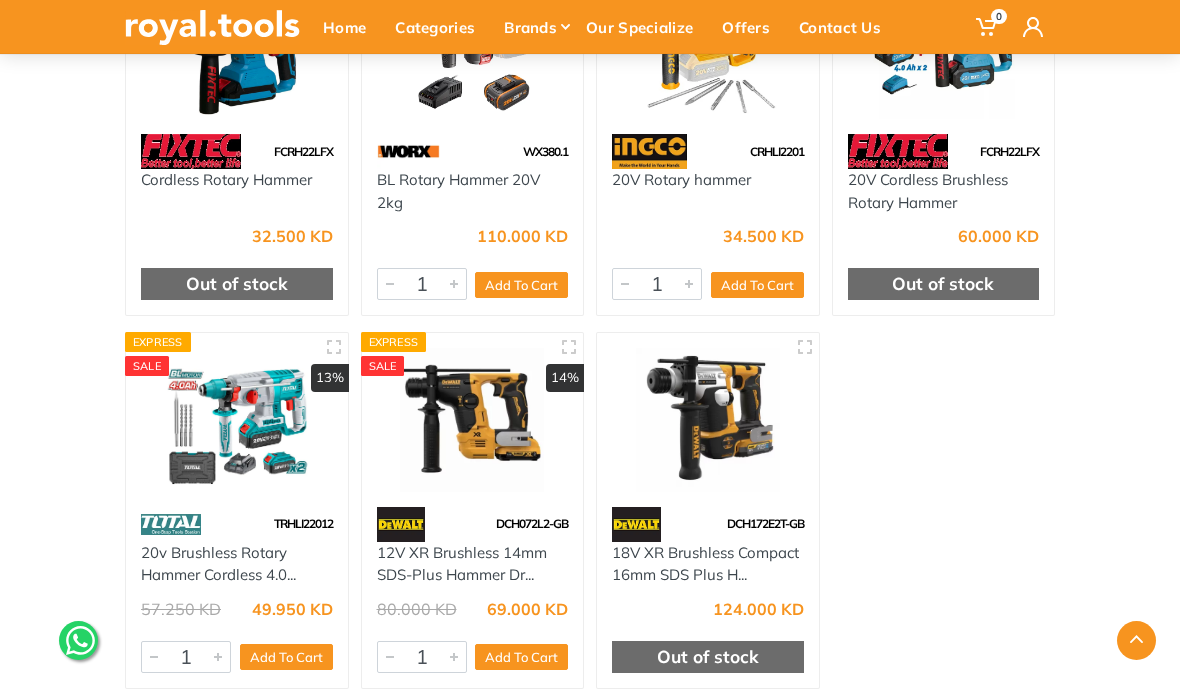 click 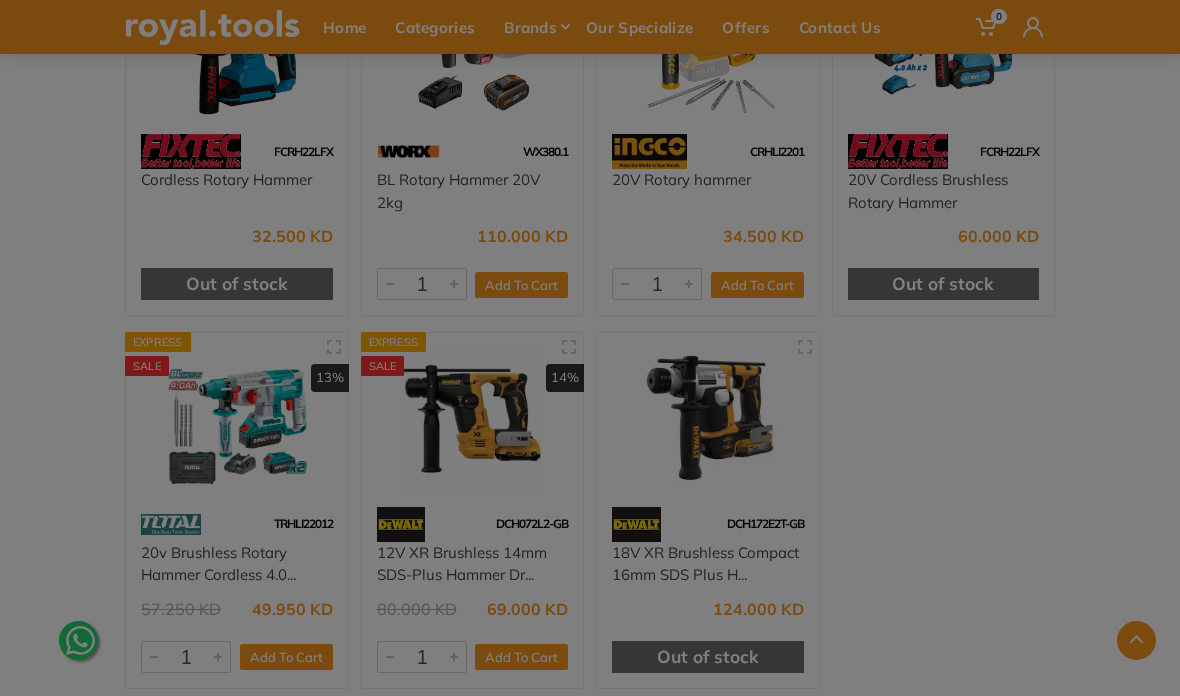 scroll, scrollTop: 0, scrollLeft: 0, axis: both 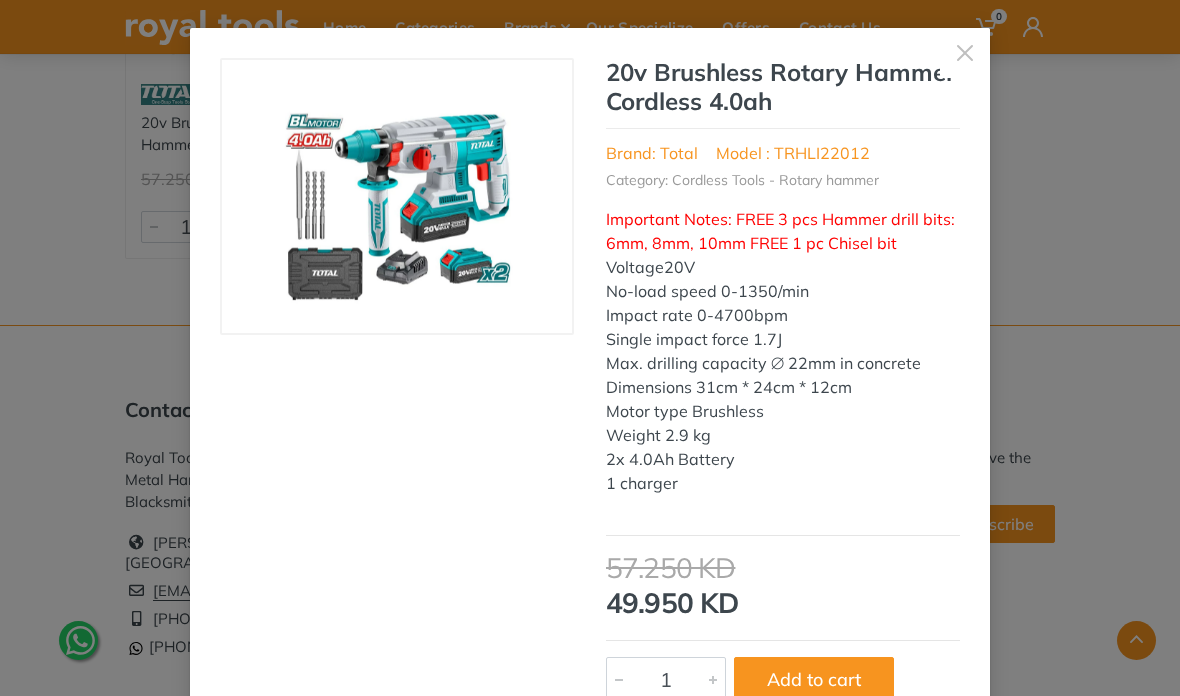 click on "‹ ›
20v Brushless Rotary Hammer Cordless 4.0ah
Brand:
Total
Model :
TRHLI22012
Category:
Cordless Tools - Rotary hammer
Voltage20V  1" at bounding box center (590, 348) 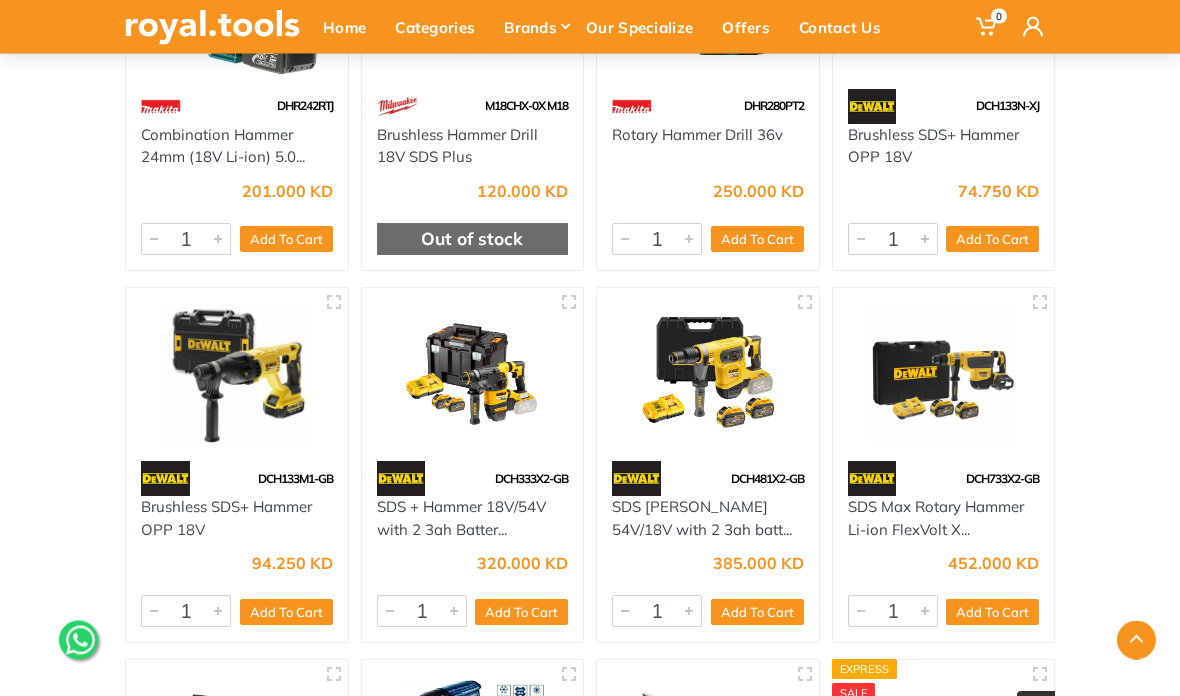 scroll, scrollTop: 0, scrollLeft: 0, axis: both 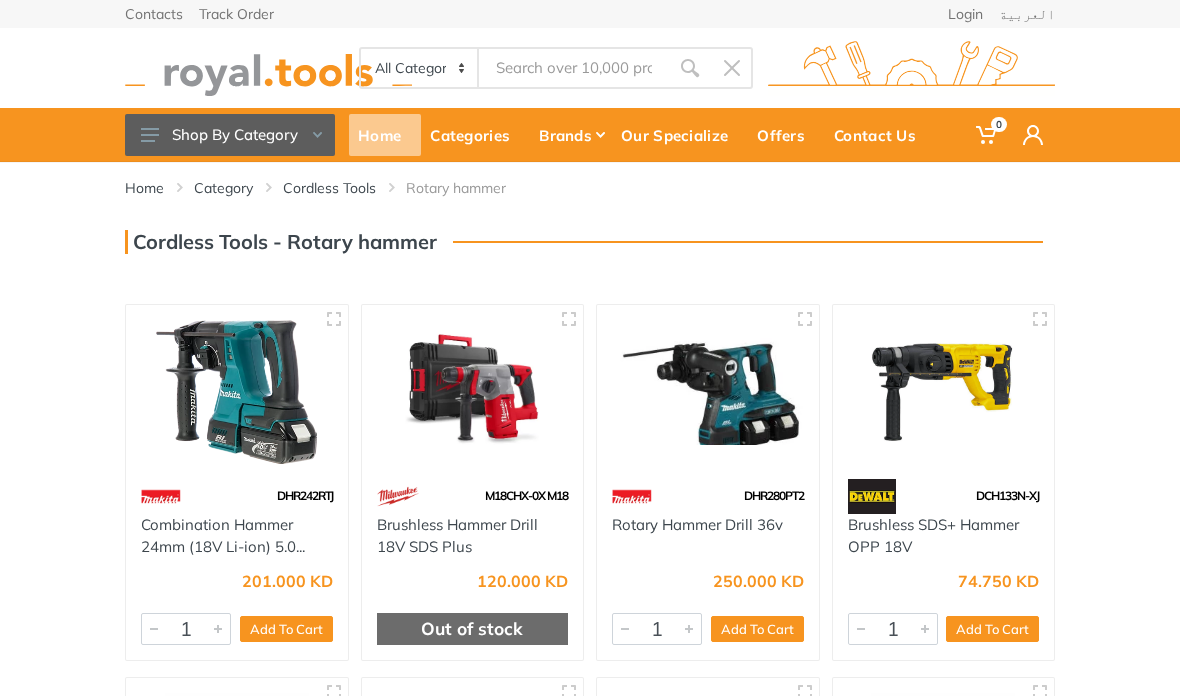 click on "Home" at bounding box center (385, 135) 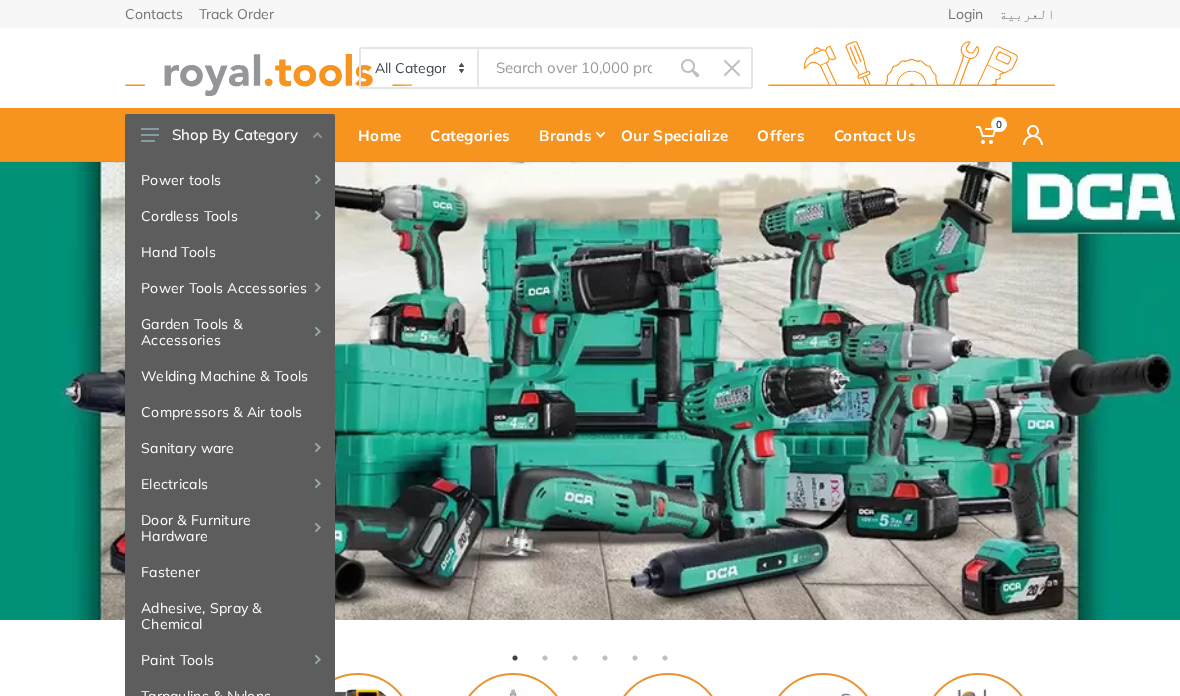 scroll, scrollTop: 0, scrollLeft: 0, axis: both 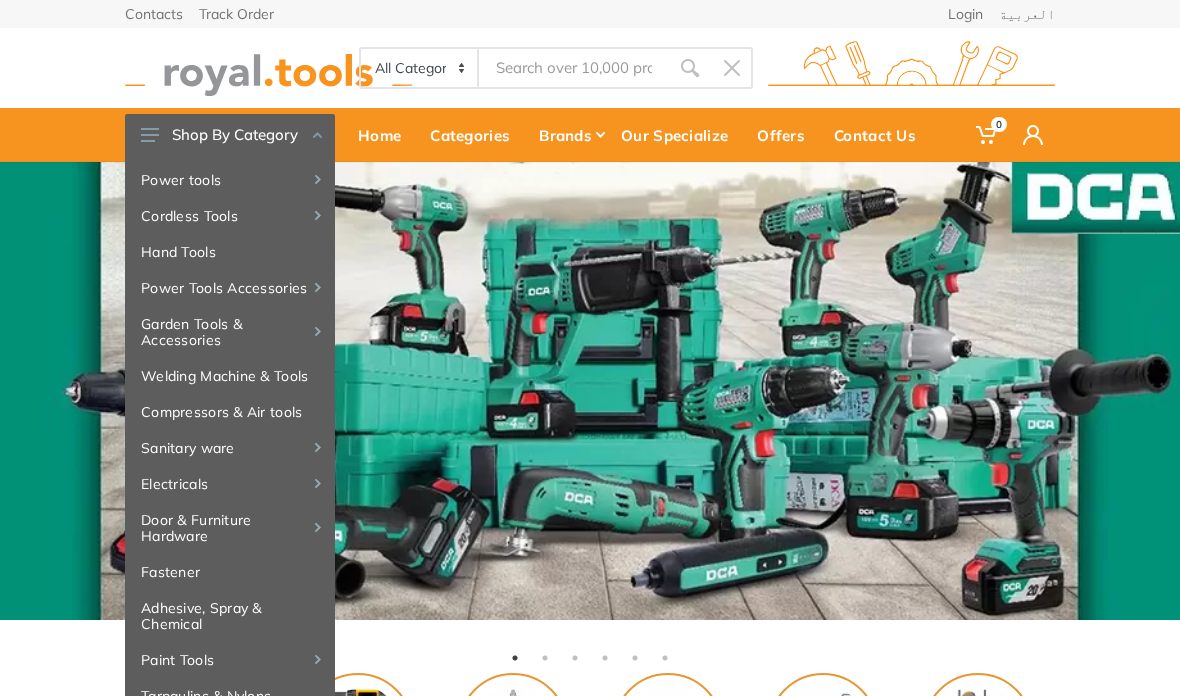 click at bounding box center (590, 391) 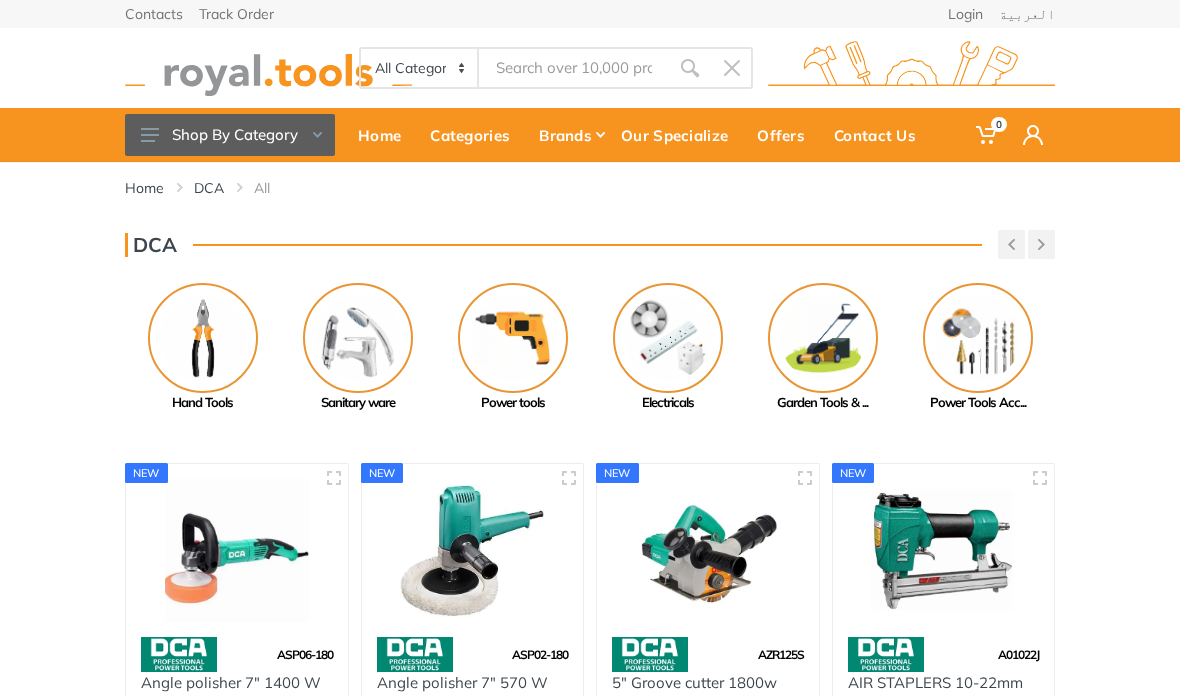 scroll, scrollTop: 0, scrollLeft: 0, axis: both 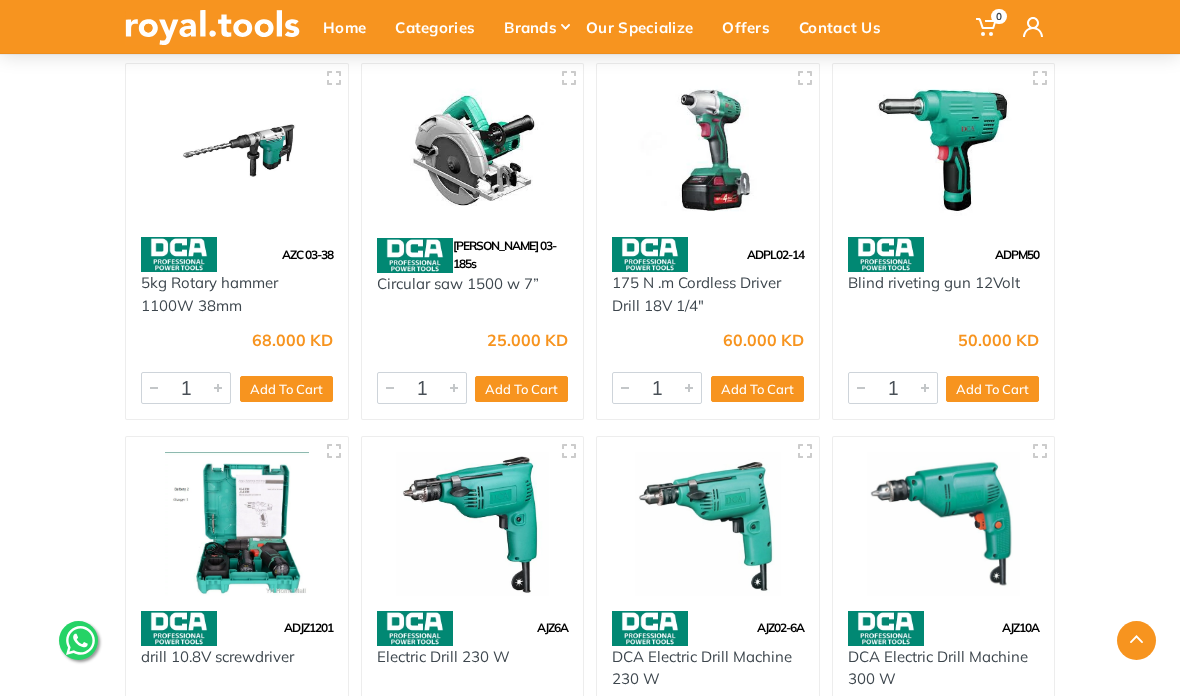 click on "DCA Electric Drill Machine  230 W" at bounding box center (702, 668) 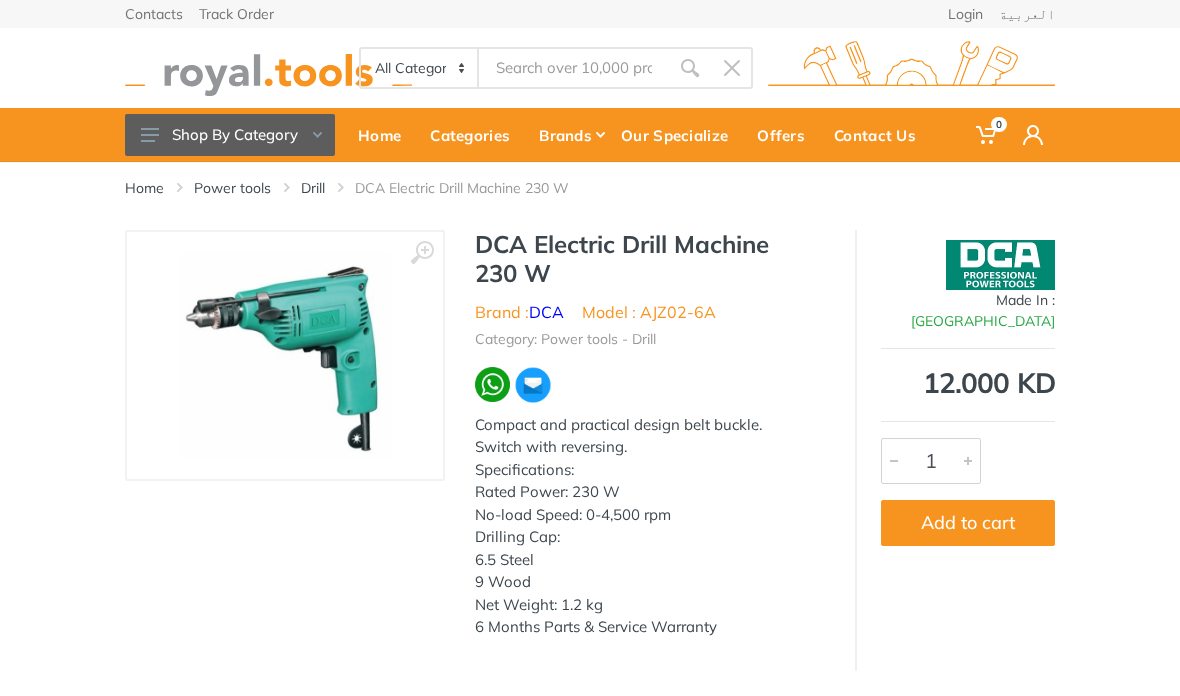 scroll, scrollTop: 0, scrollLeft: 0, axis: both 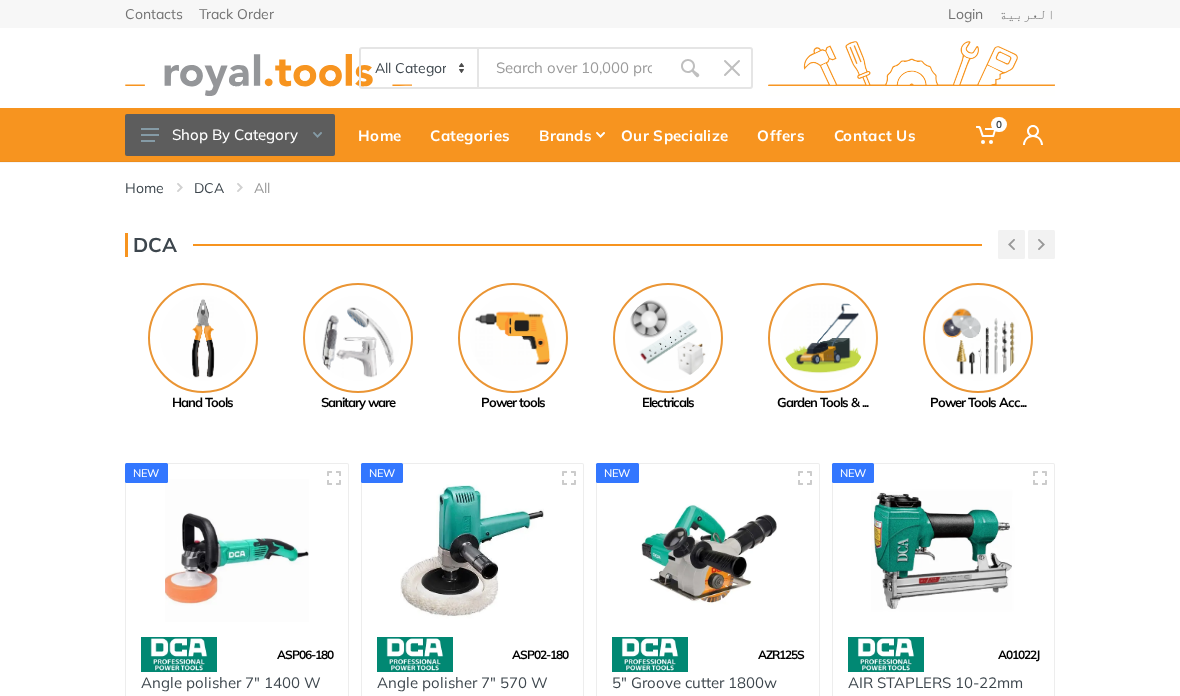 click at bounding box center (978, 338) 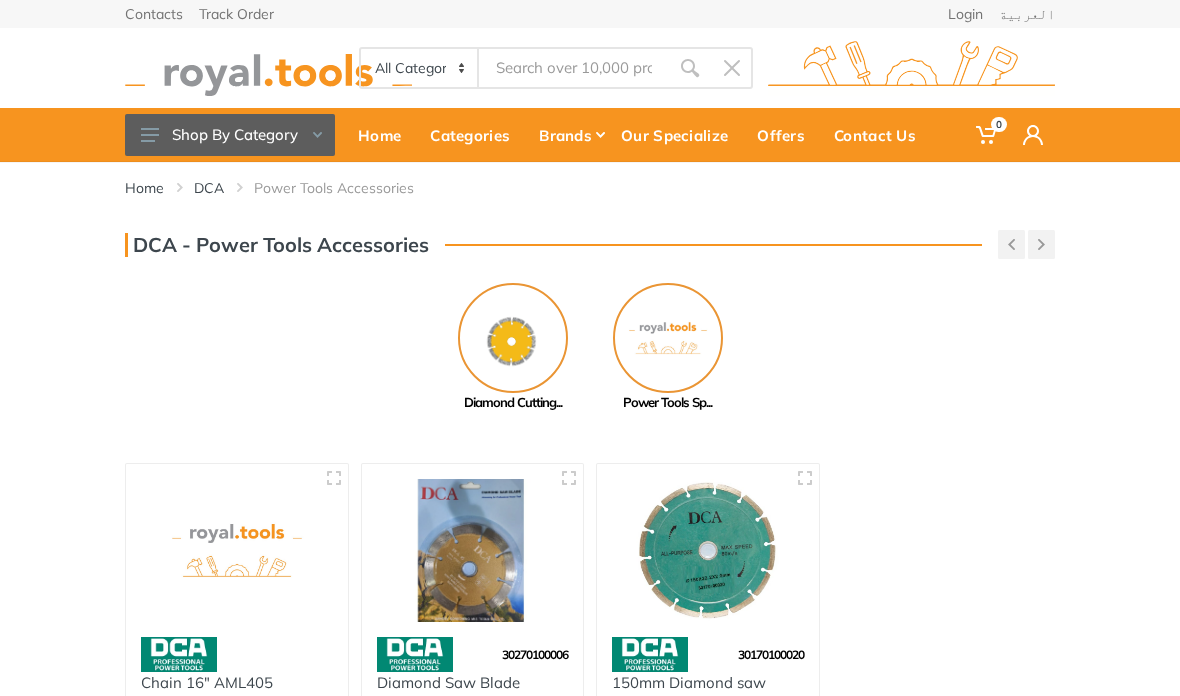 scroll, scrollTop: 0, scrollLeft: 0, axis: both 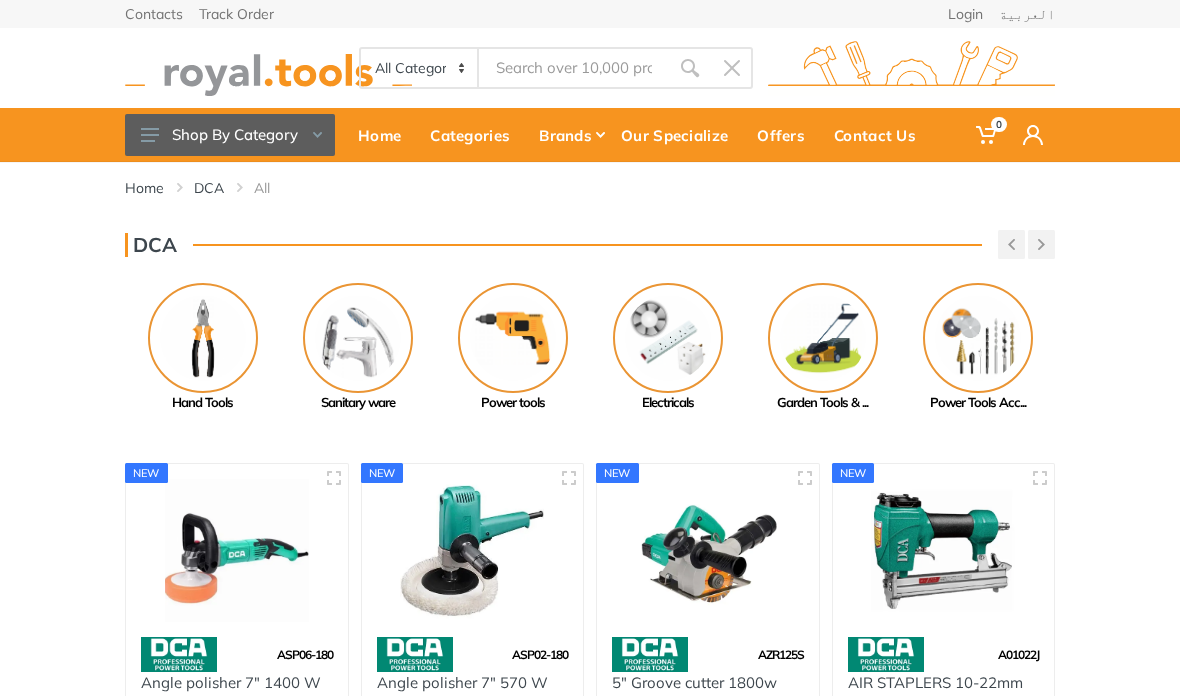 click at bounding box center (978, 338) 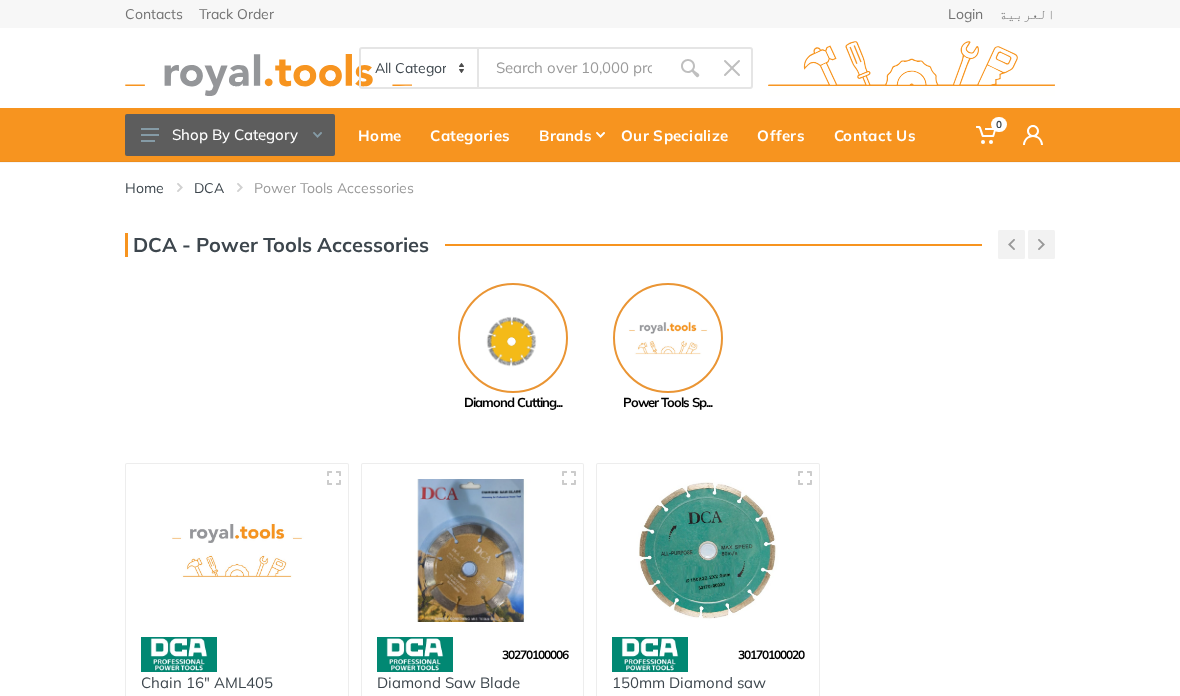 scroll, scrollTop: 0, scrollLeft: 0, axis: both 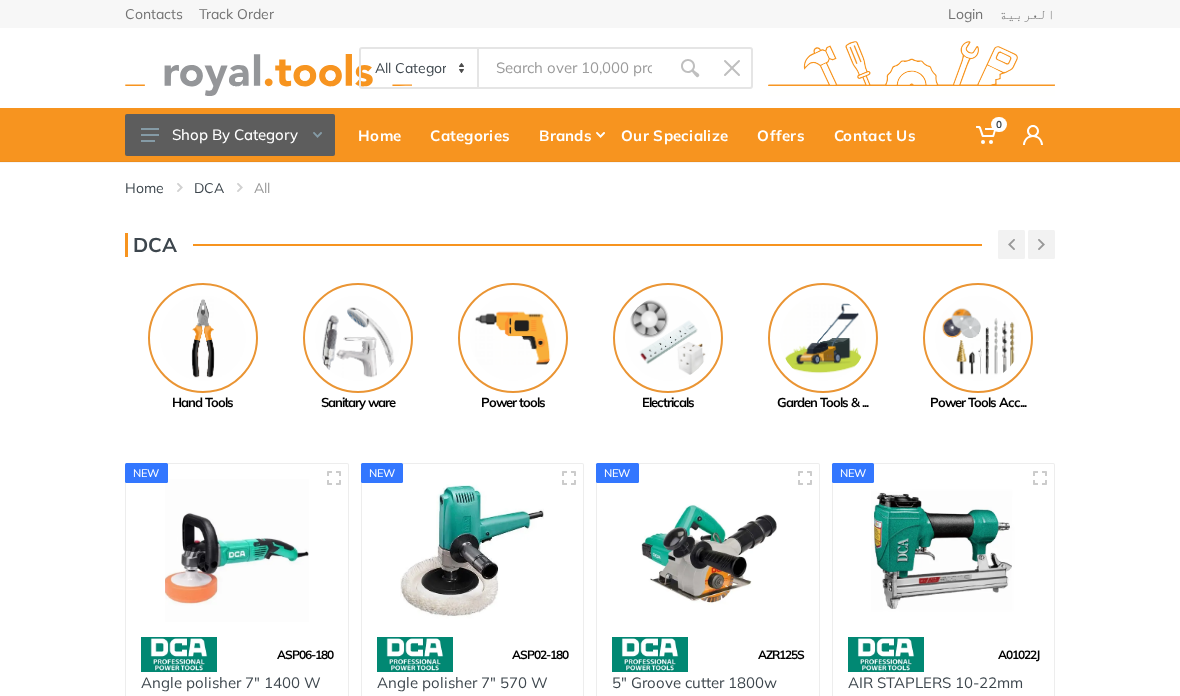 click at bounding box center (513, 338) 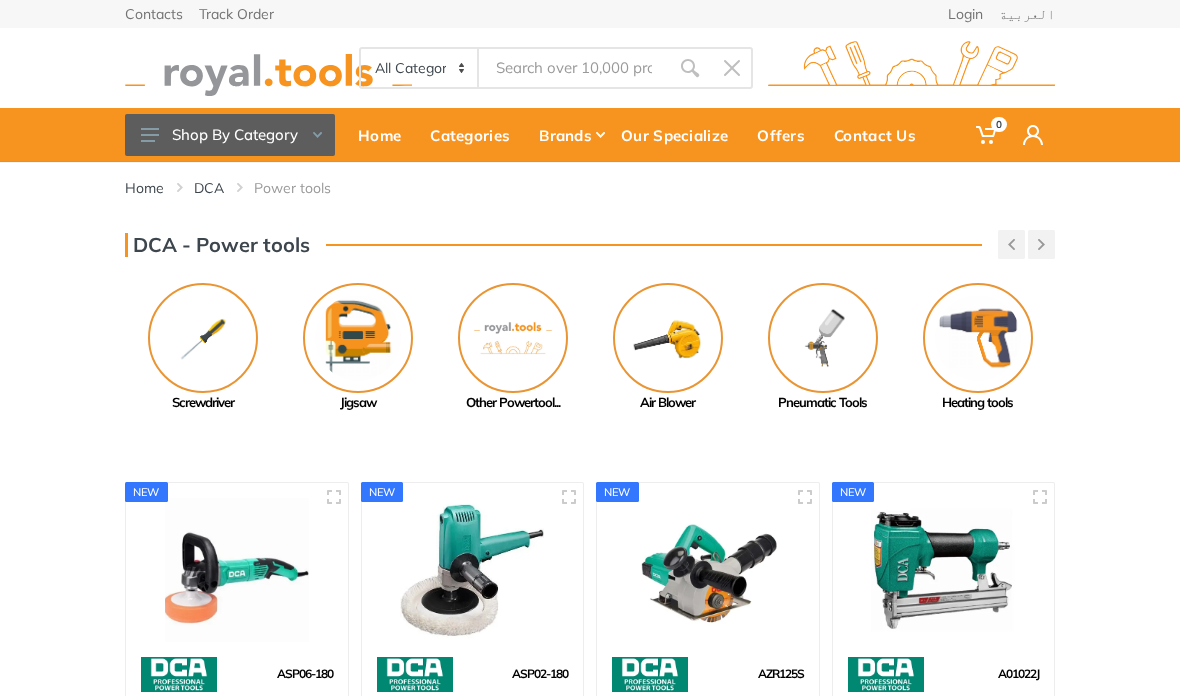 scroll, scrollTop: 0, scrollLeft: 0, axis: both 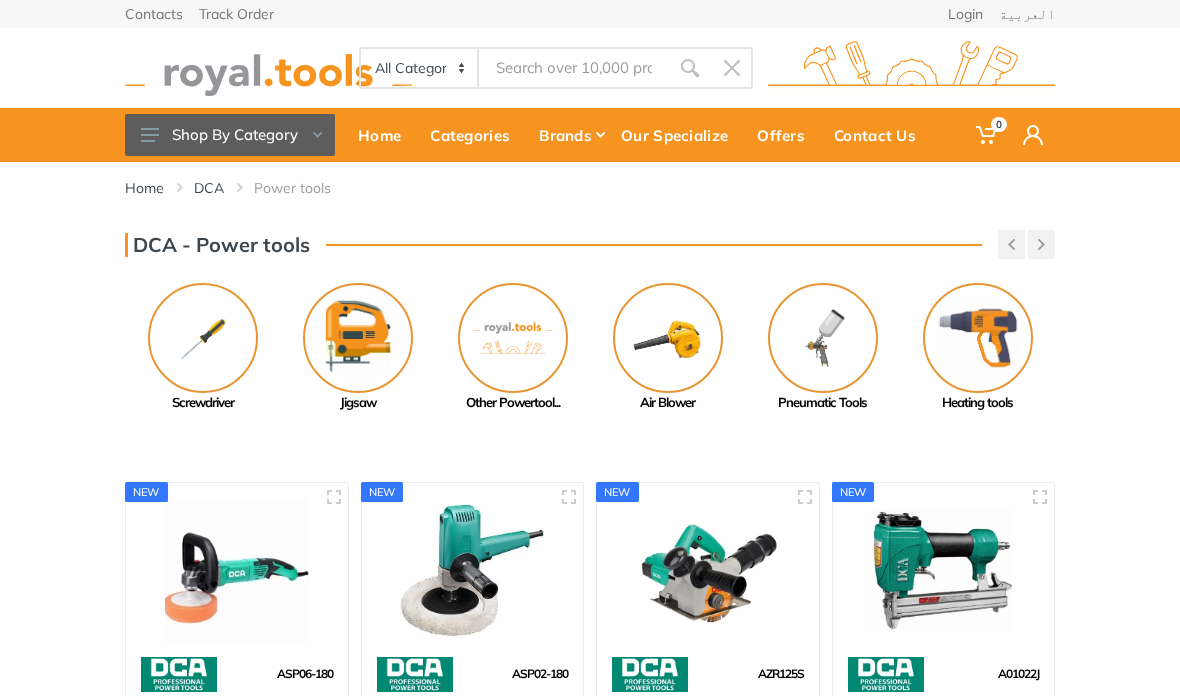 click on "Contacts" at bounding box center (154, 14) 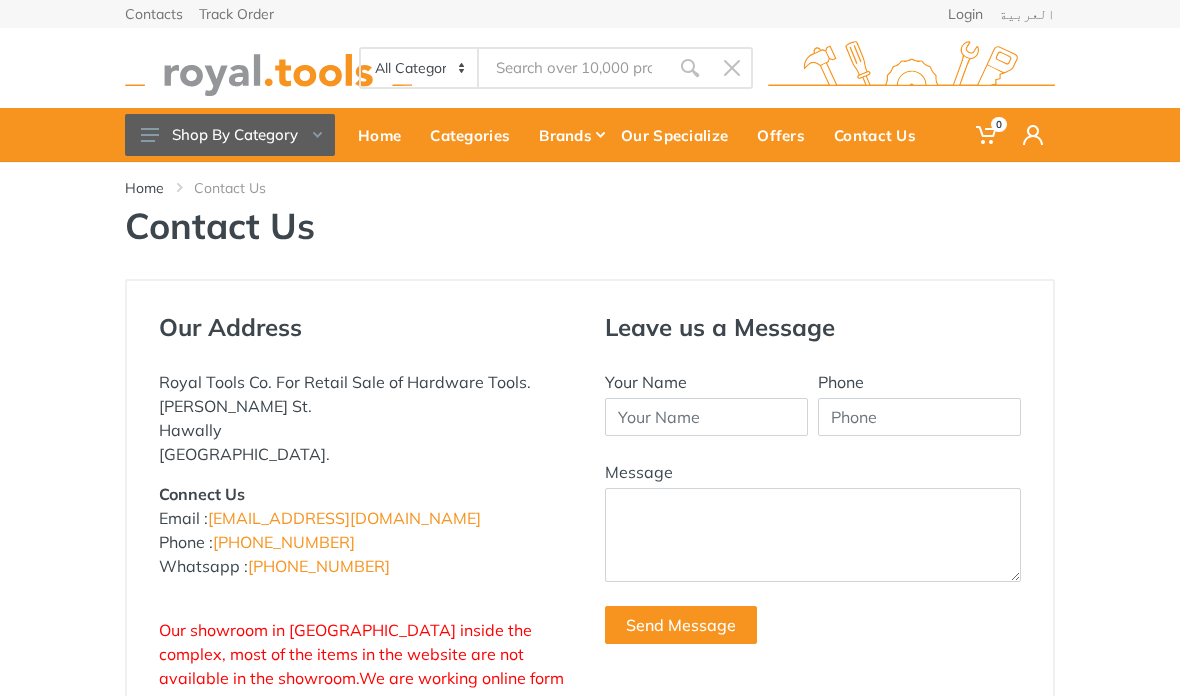 scroll, scrollTop: 0, scrollLeft: 0, axis: both 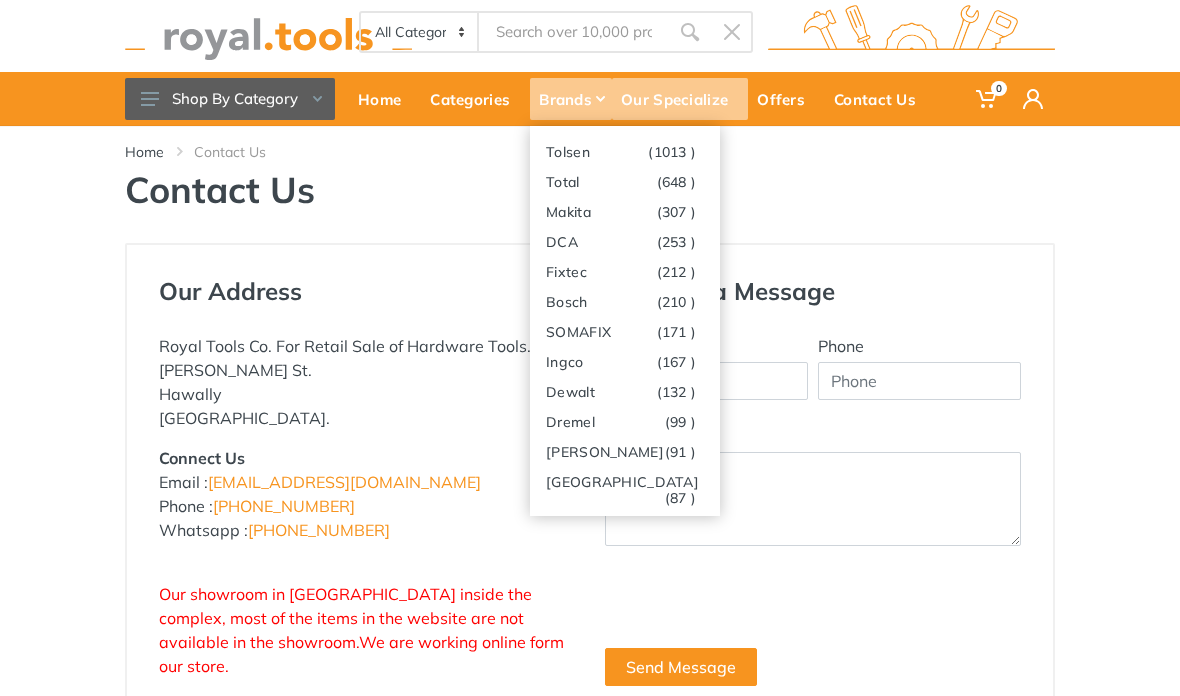 click on "Our Specialize" at bounding box center [680, 99] 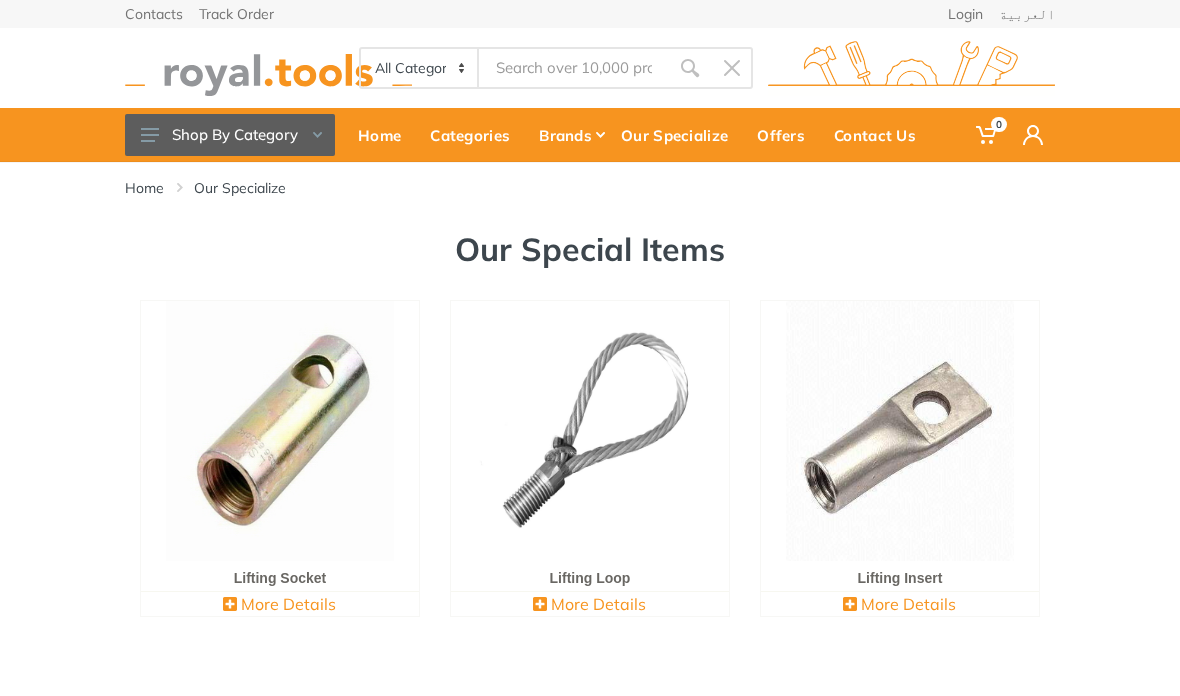 scroll, scrollTop: 0, scrollLeft: 0, axis: both 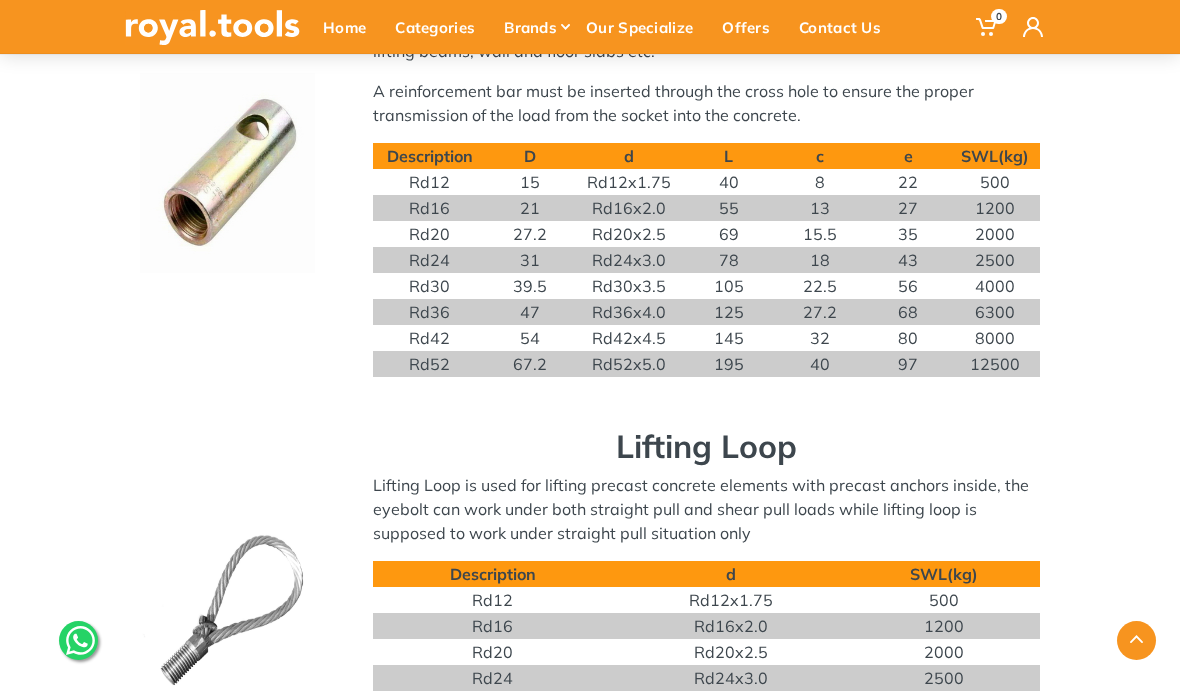 click on "Offers" at bounding box center (751, 27) 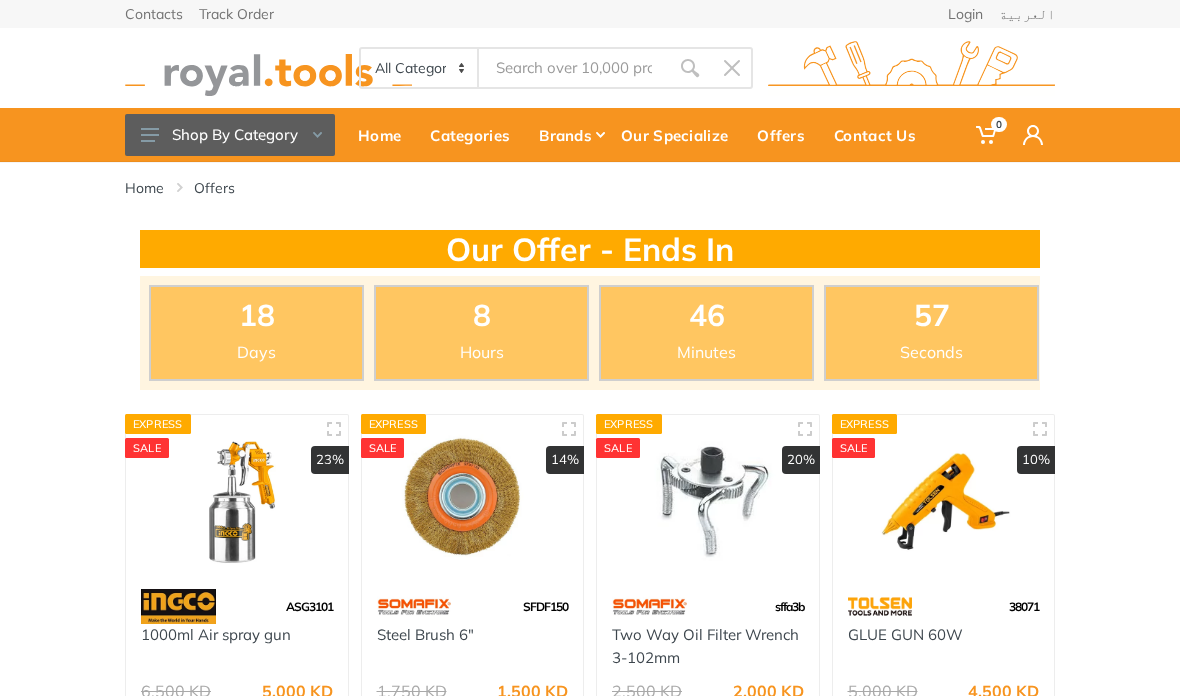 scroll, scrollTop: 0, scrollLeft: 0, axis: both 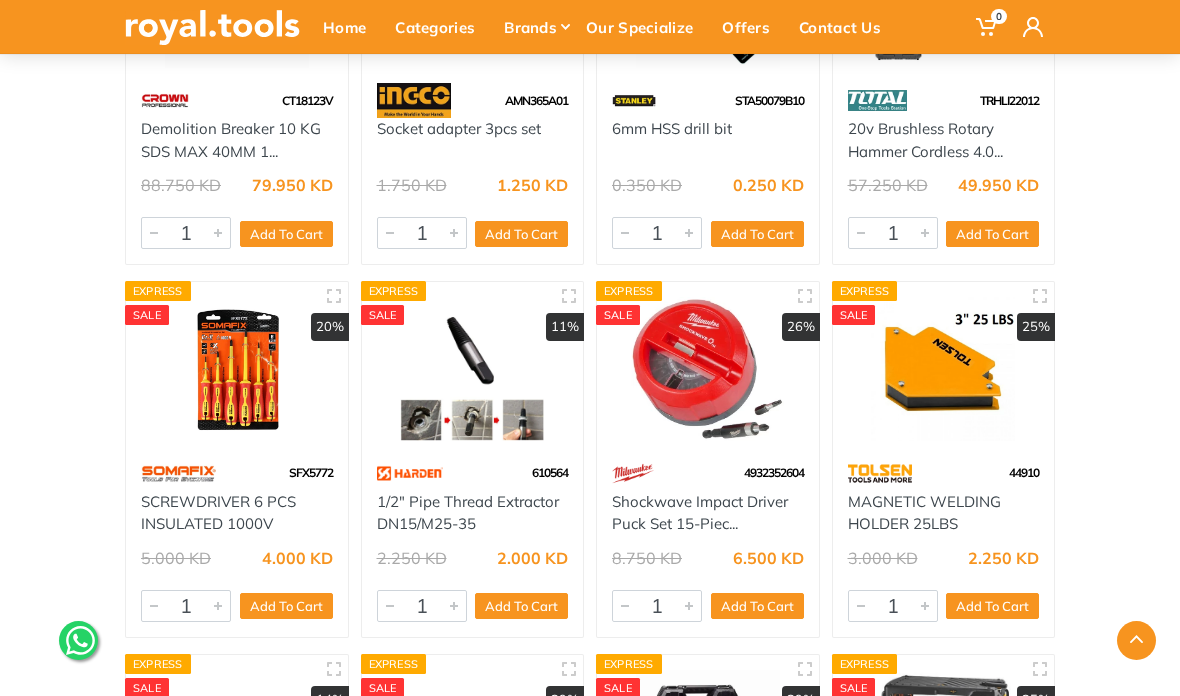 click 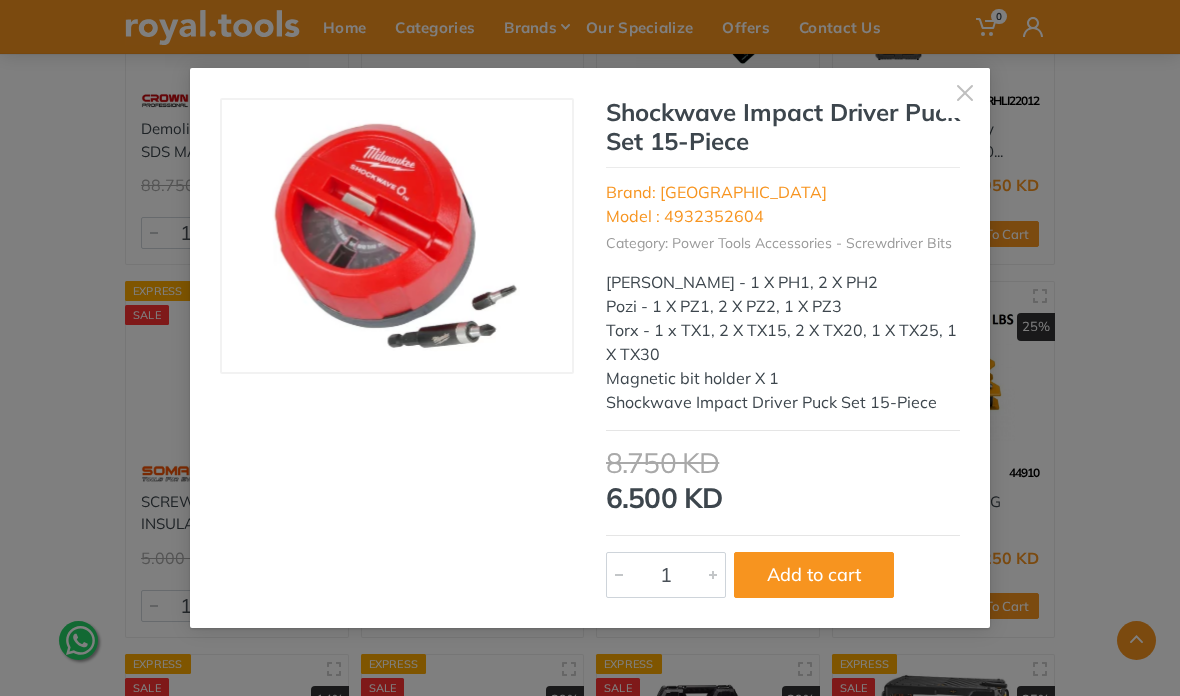 click 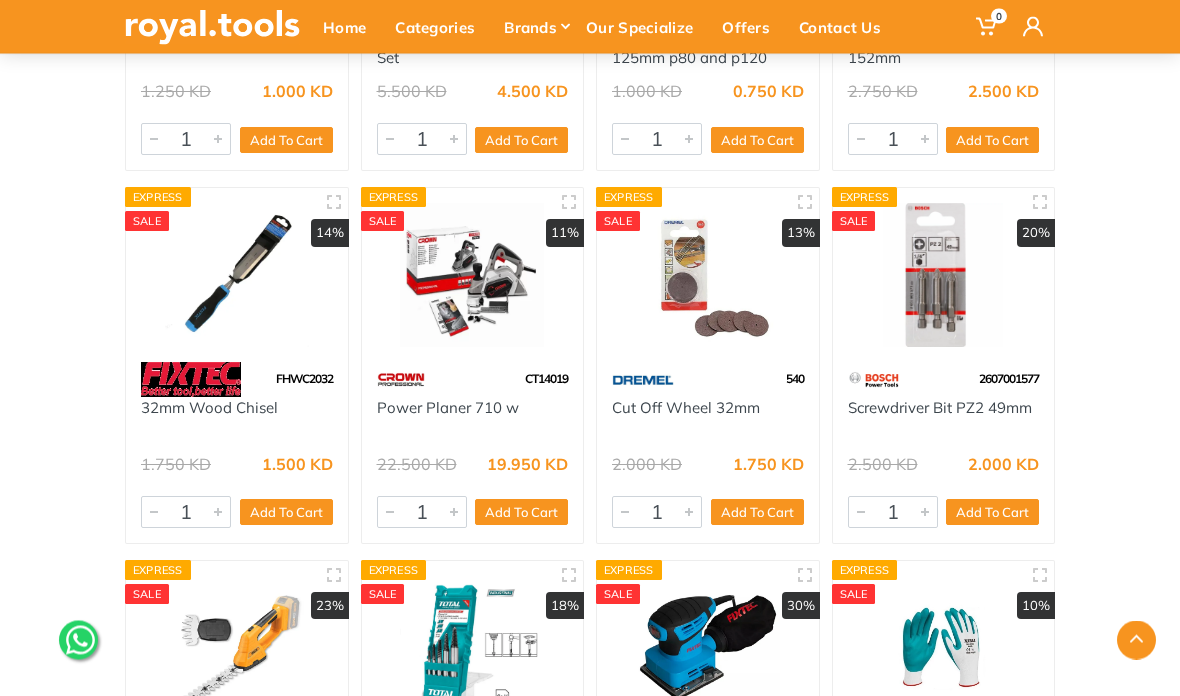 scroll, scrollTop: 30486, scrollLeft: 0, axis: vertical 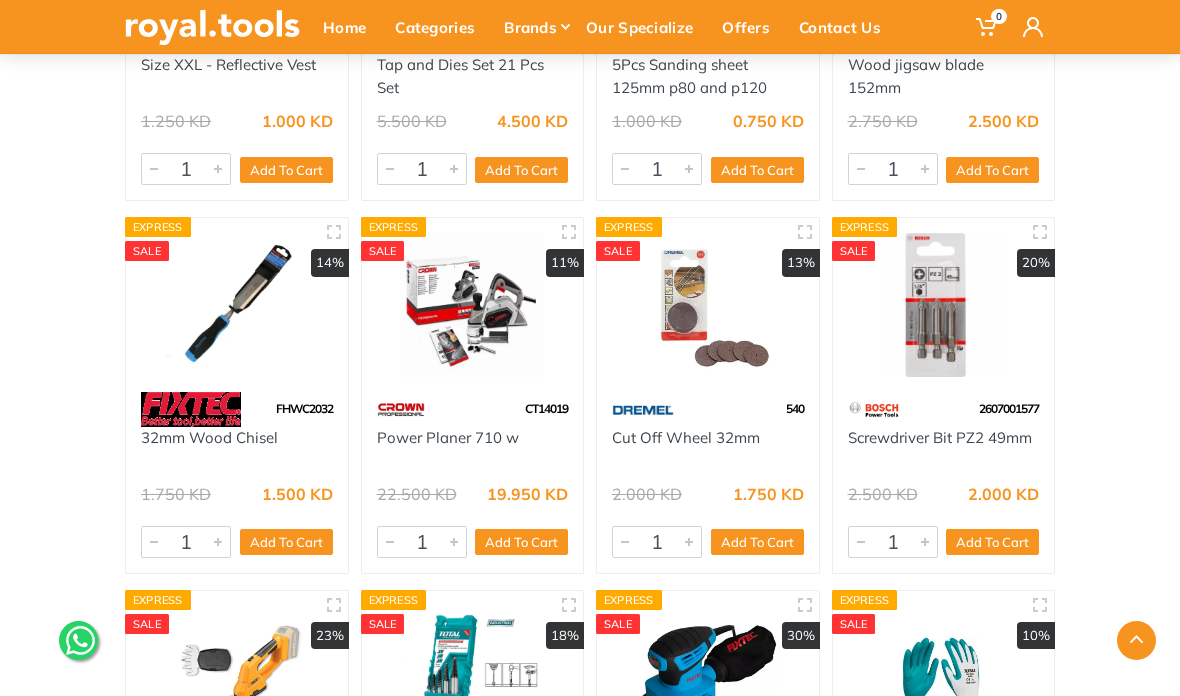 click at bounding box center (944, 305) 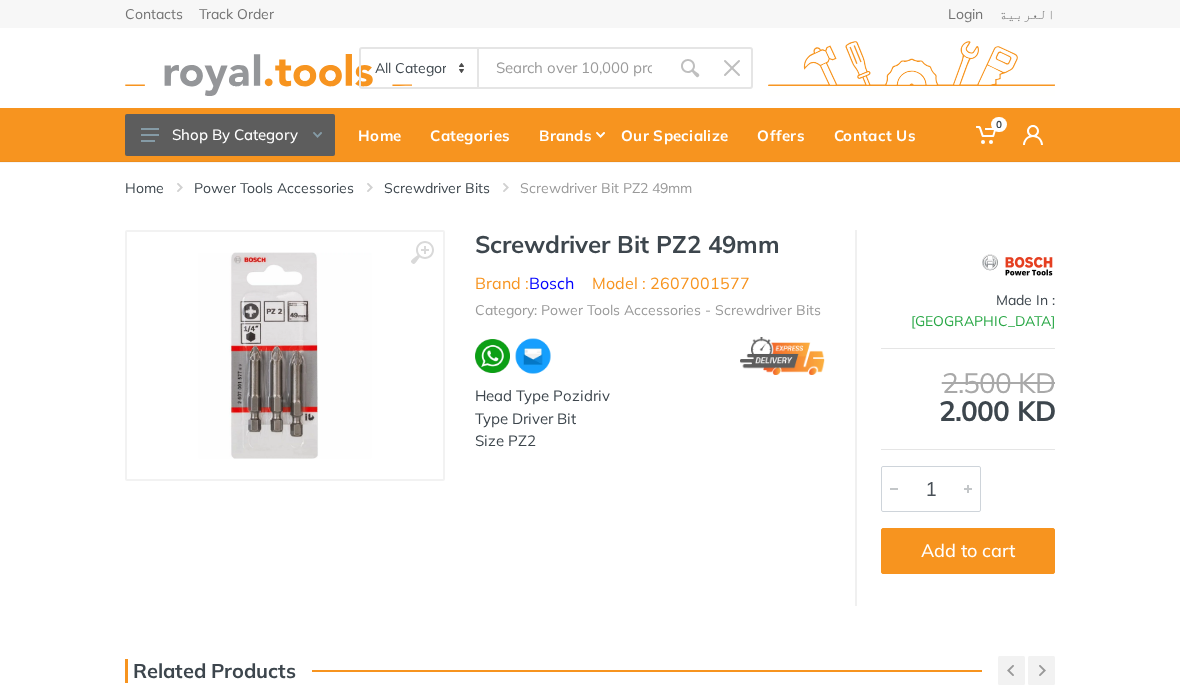 scroll, scrollTop: 0, scrollLeft: 0, axis: both 